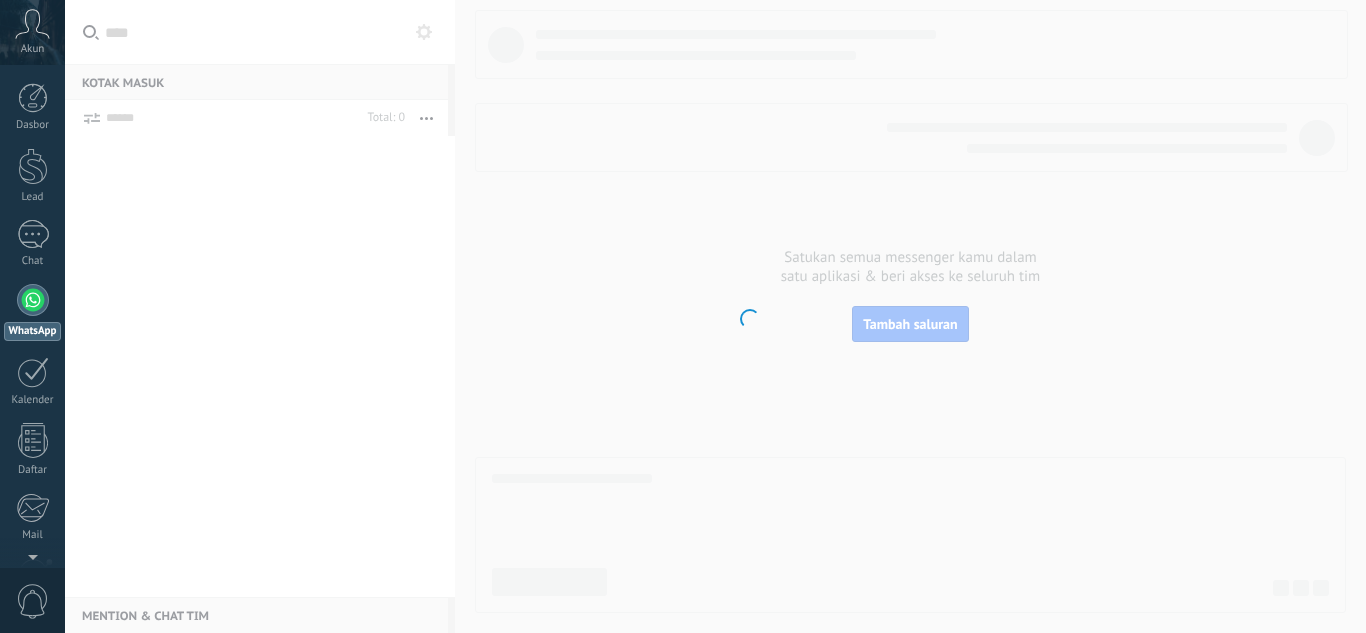 scroll, scrollTop: 0, scrollLeft: 0, axis: both 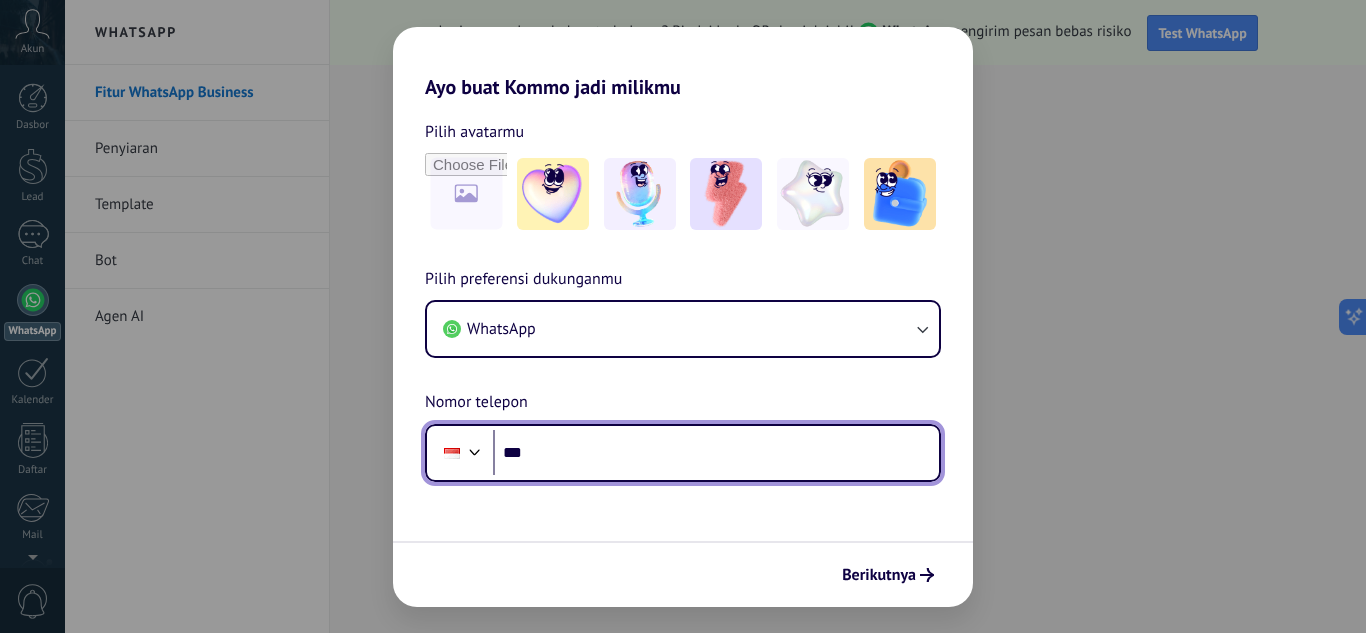 click on "***" at bounding box center (716, 453) 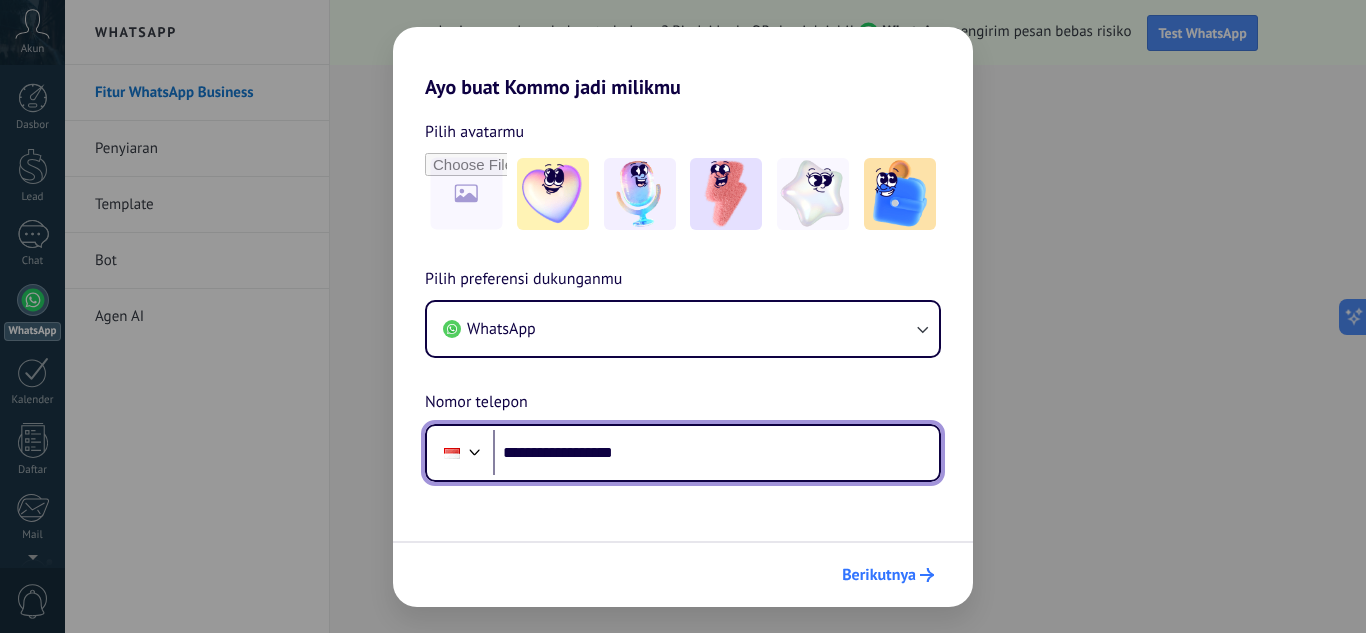 type on "**********" 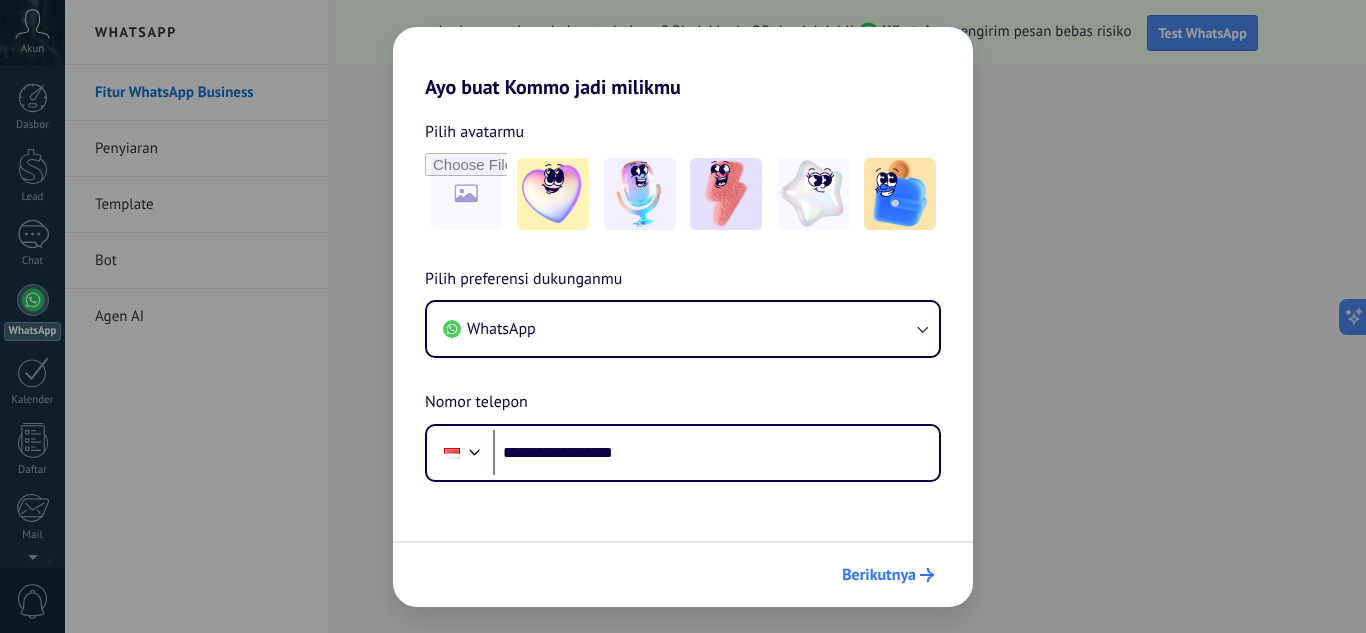 click on "Berikutnya" at bounding box center [879, 575] 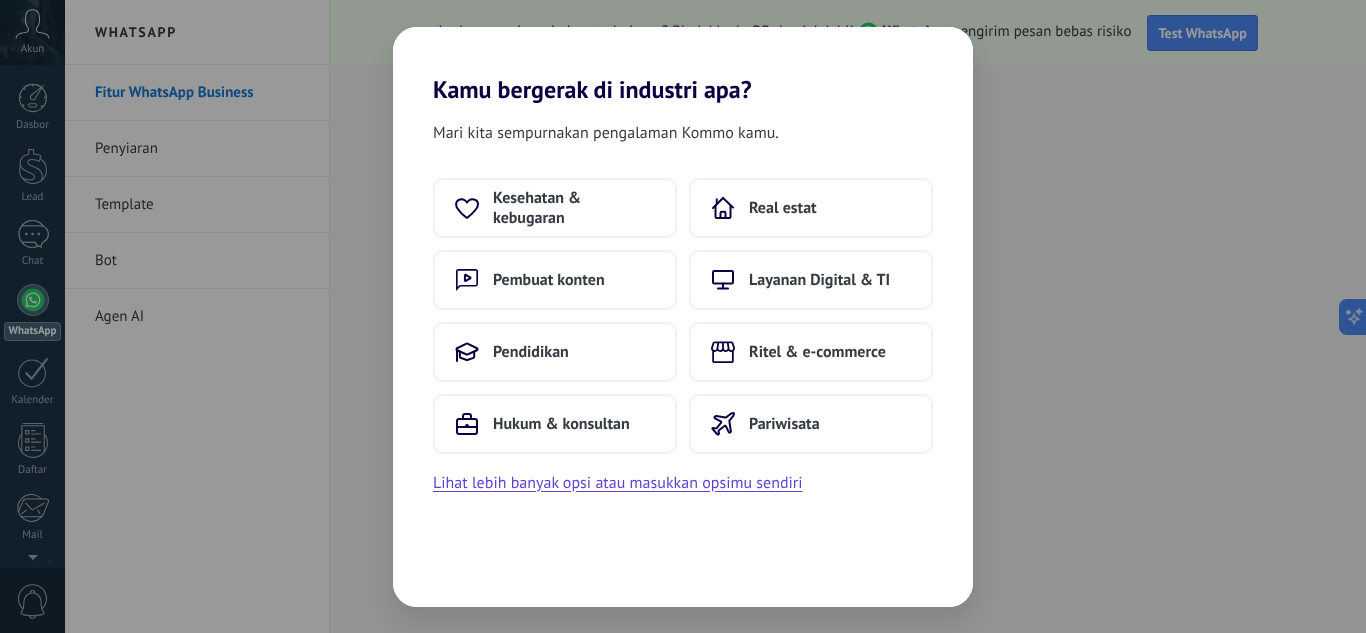 click on "Kamu bergerak di industri apa? Mari kita sempurnakan pengalaman Kommo kamu. Kesehatan & kebugaran Real estat Pembuat konten Layanan Digital & TI Pendidikan Ritel & e-commerce Hukum & konsultan Pariwisata Lihat lebih banyak opsi atau masukkan opsimu sendiri" at bounding box center (683, 316) 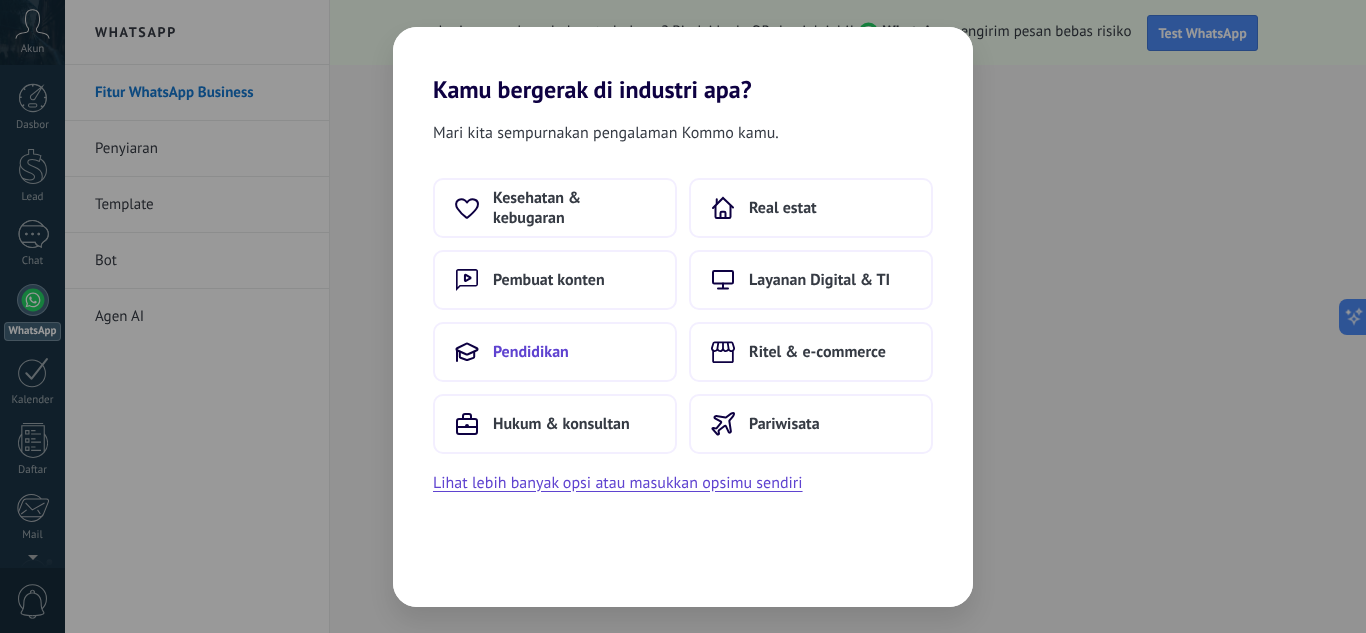 click on "Pendidikan" at bounding box center (555, 352) 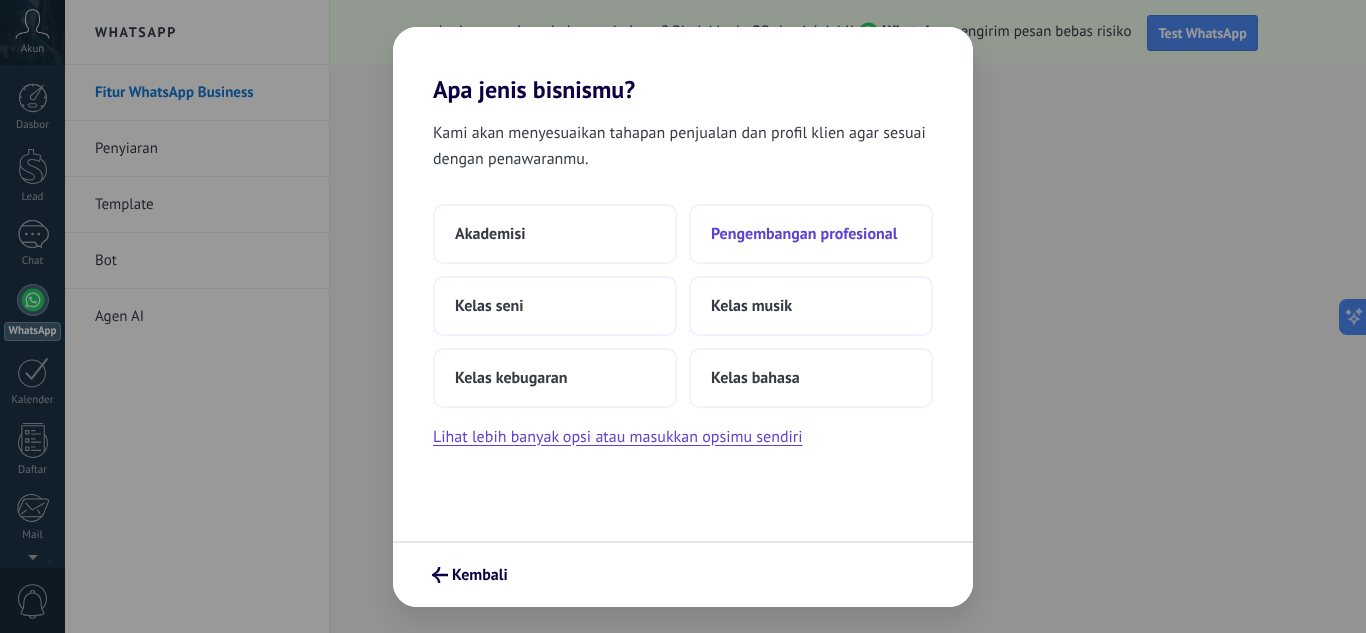 click on "Pengembangan profesional" at bounding box center [804, 234] 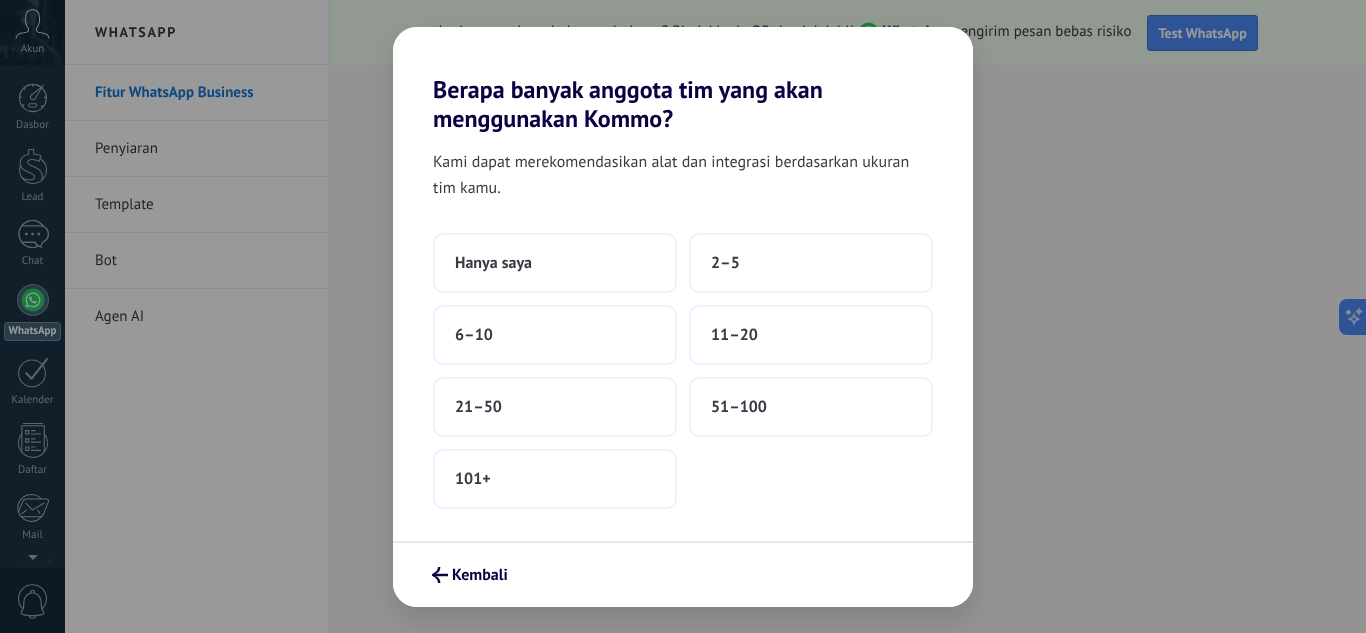 click on "Kami dapat merekomendasikan alat dan integrasi berdasarkan ukuran tim kamu." at bounding box center (683, 175) 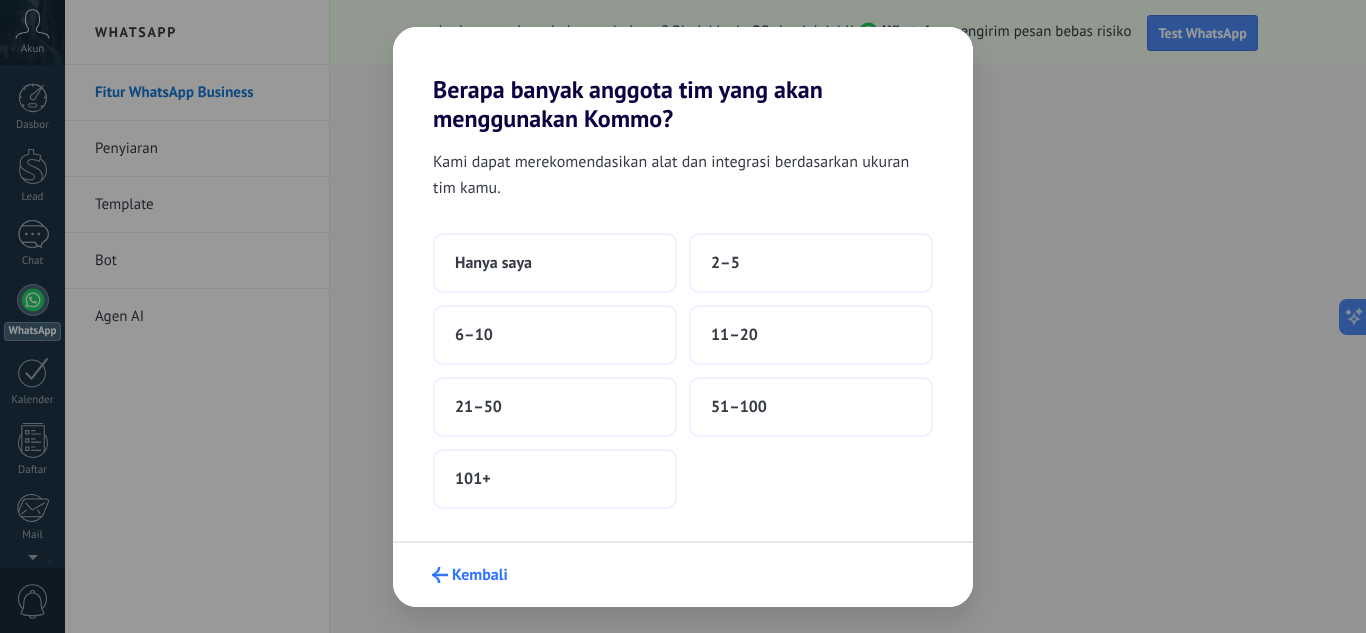 click 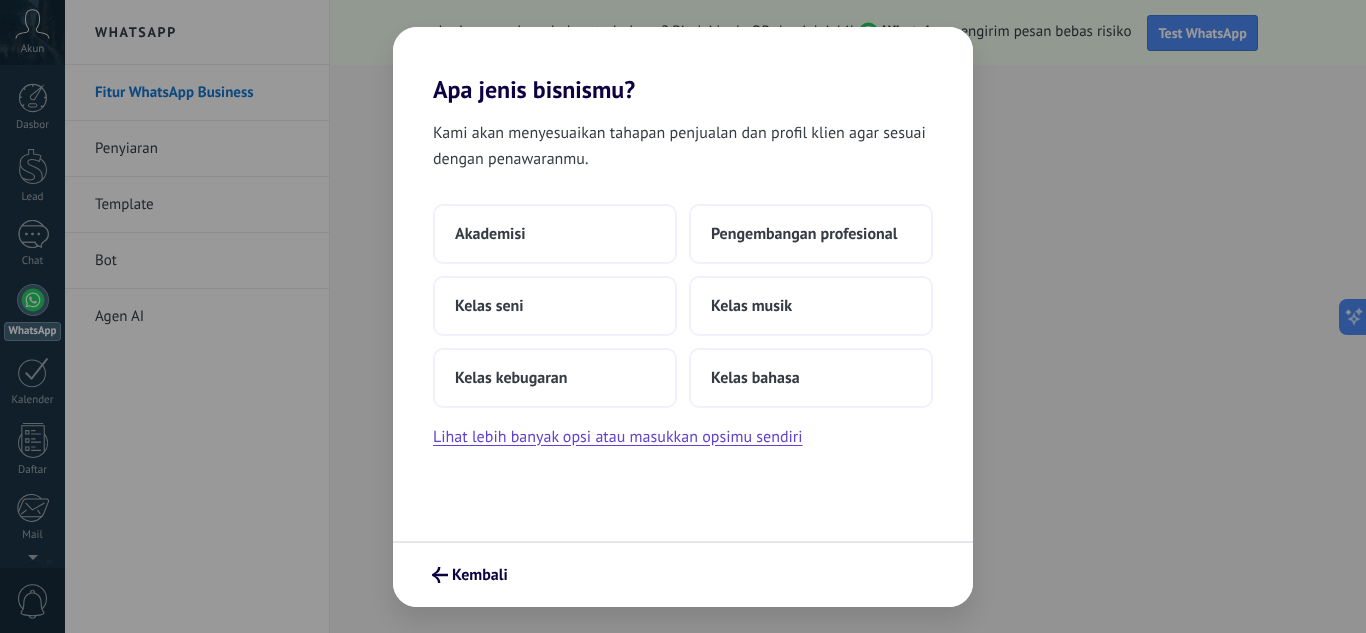 click 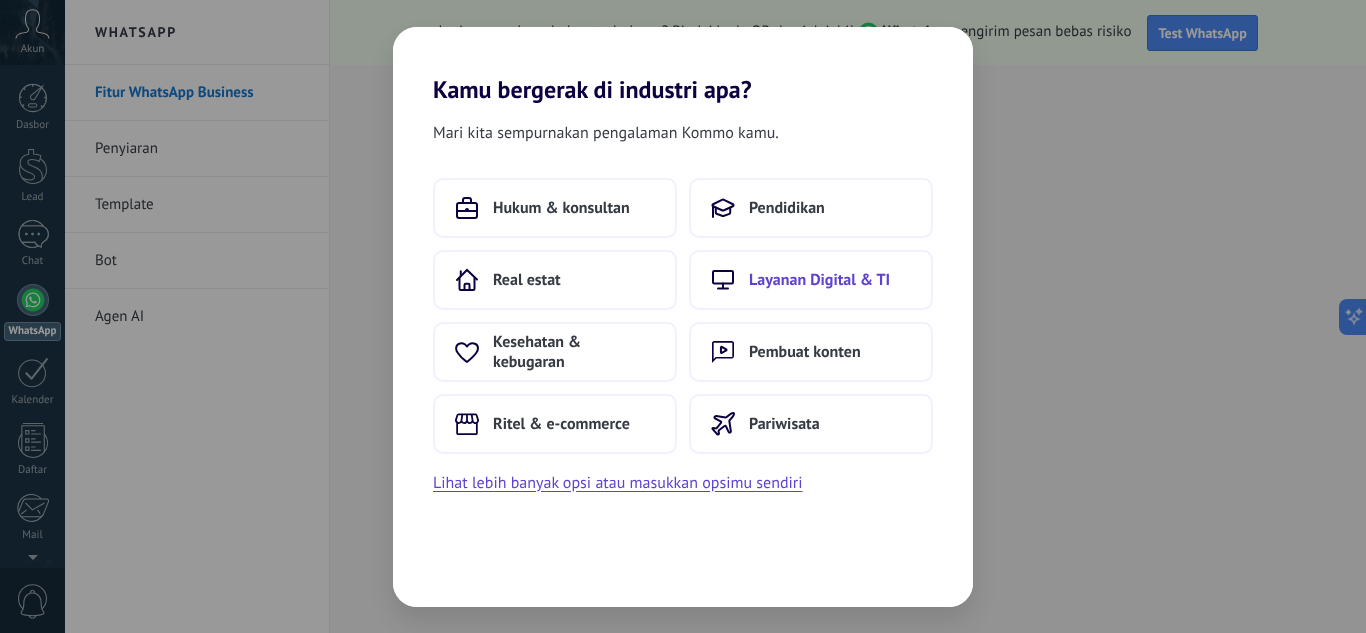 click on "Layanan Digital & TI" at bounding box center (811, 280) 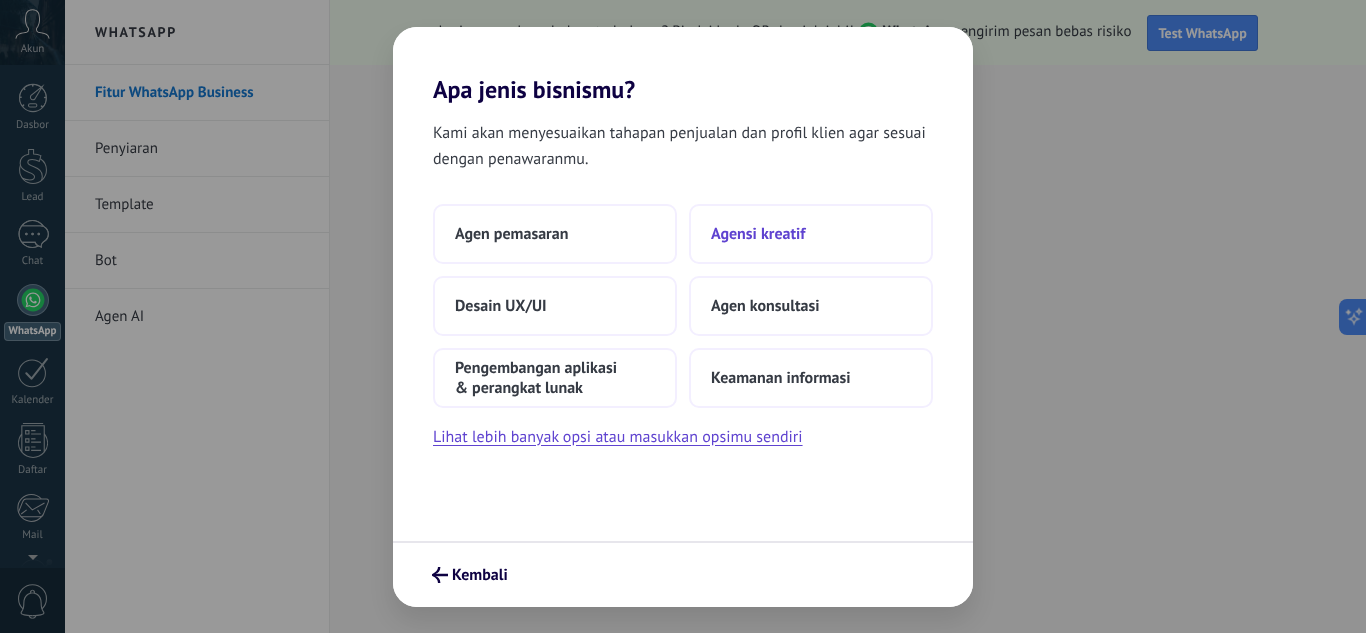 click on "Agensi kreatif" at bounding box center (811, 234) 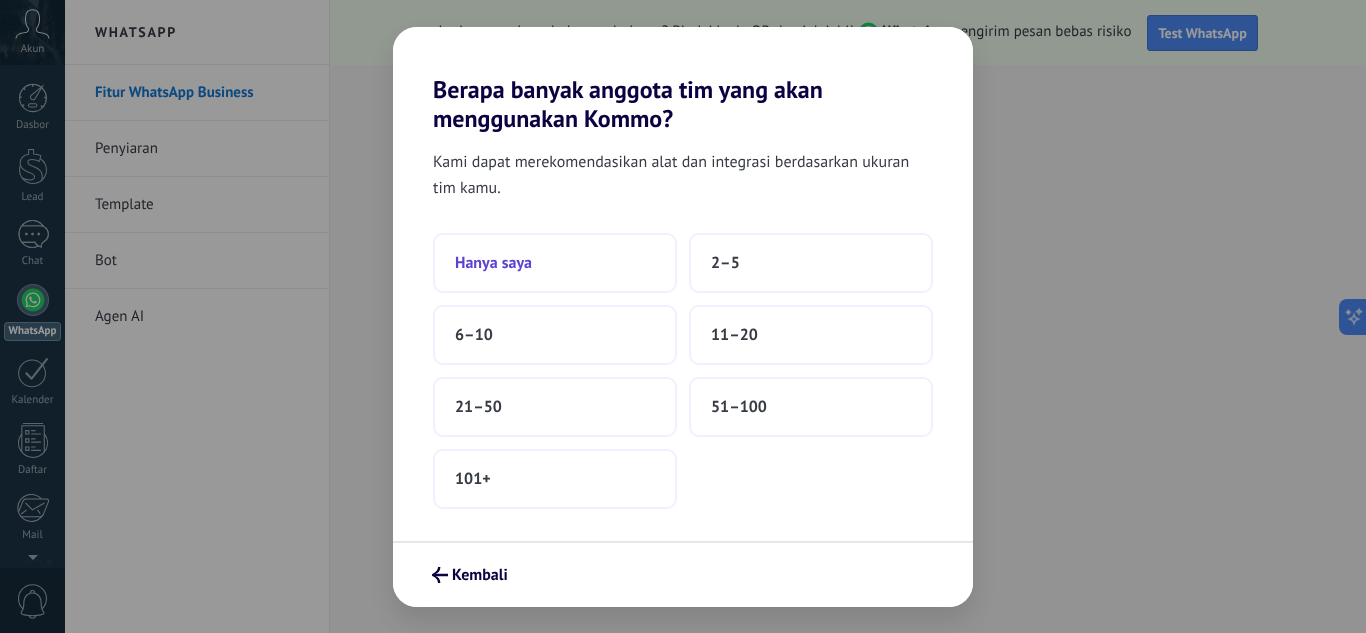 click on "Hanya saya" at bounding box center (555, 263) 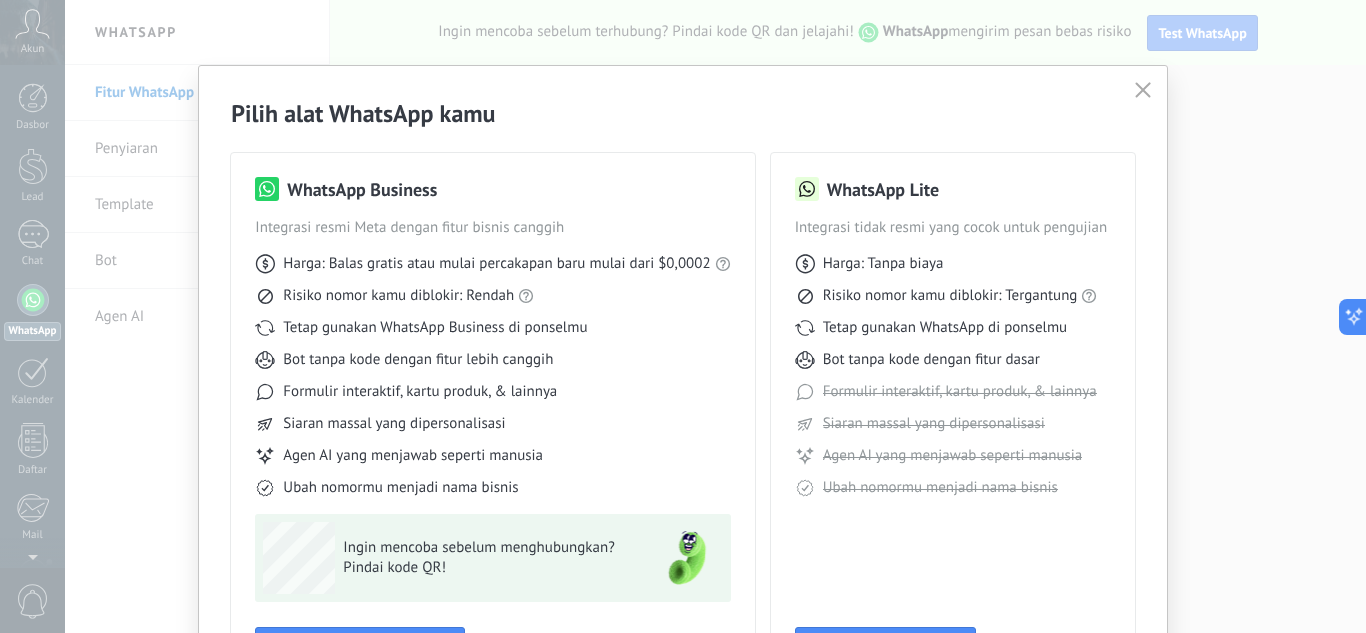 click at bounding box center [1143, 91] 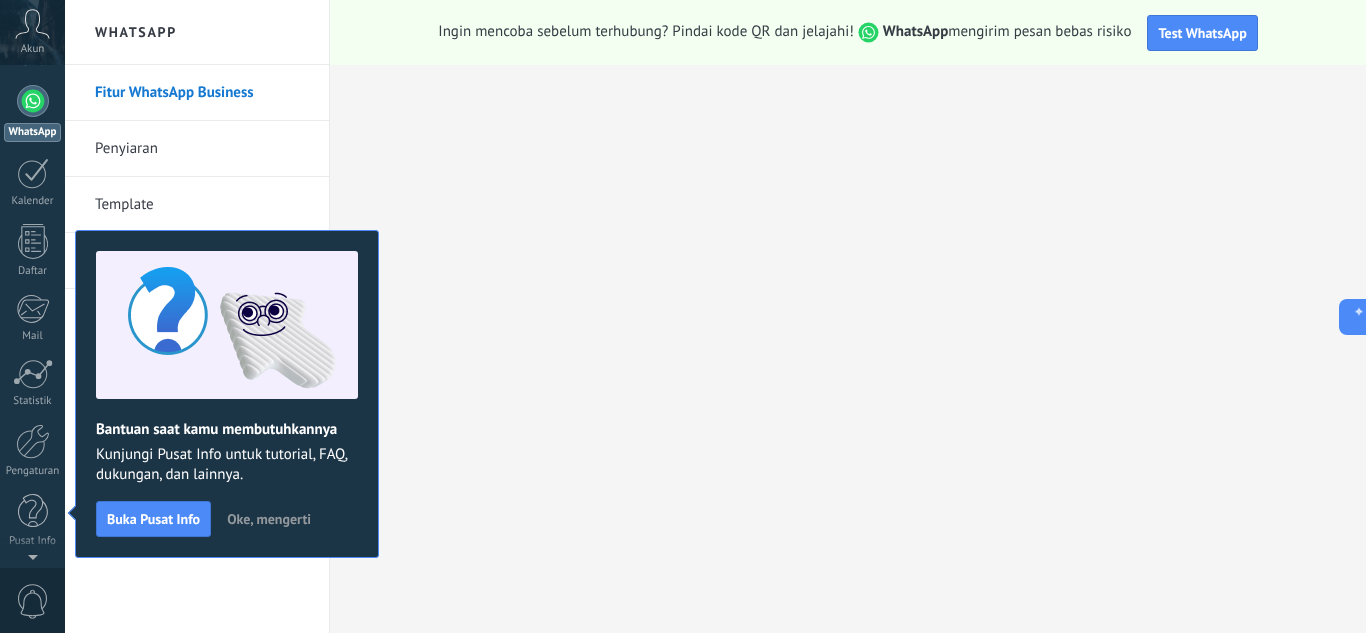 scroll, scrollTop: 0, scrollLeft: 0, axis: both 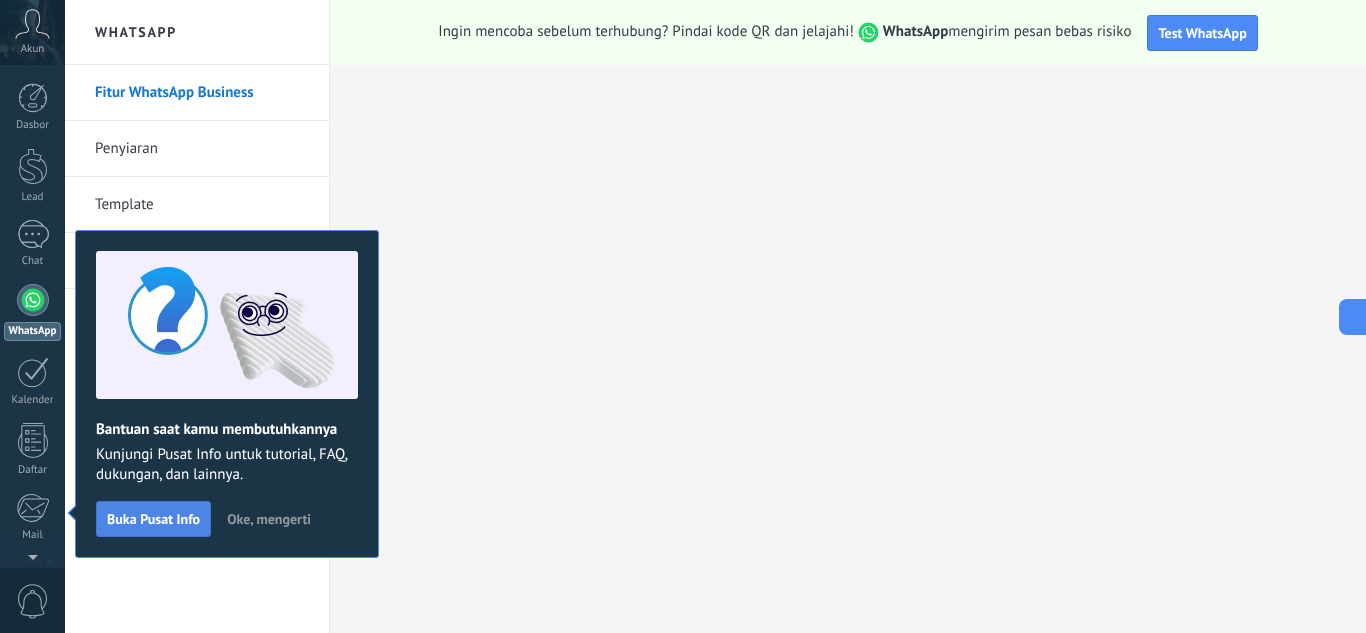 click on "Buka Pusat Info" at bounding box center [153, 519] 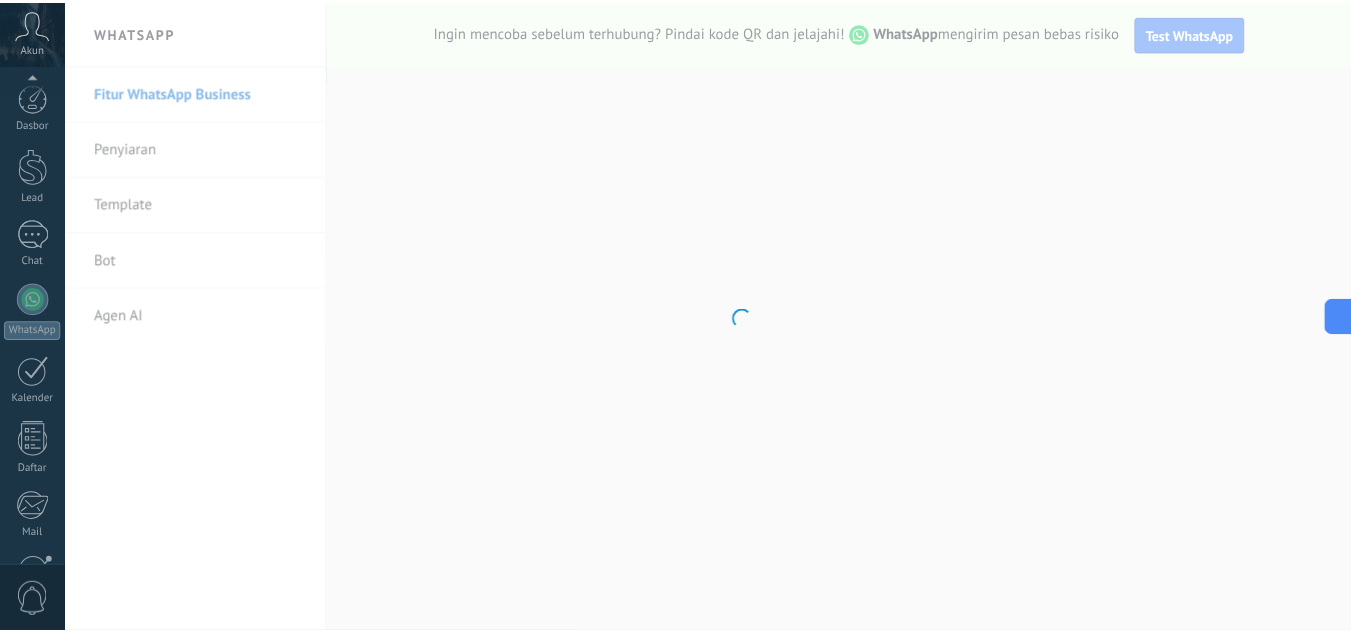 scroll, scrollTop: 199, scrollLeft: 0, axis: vertical 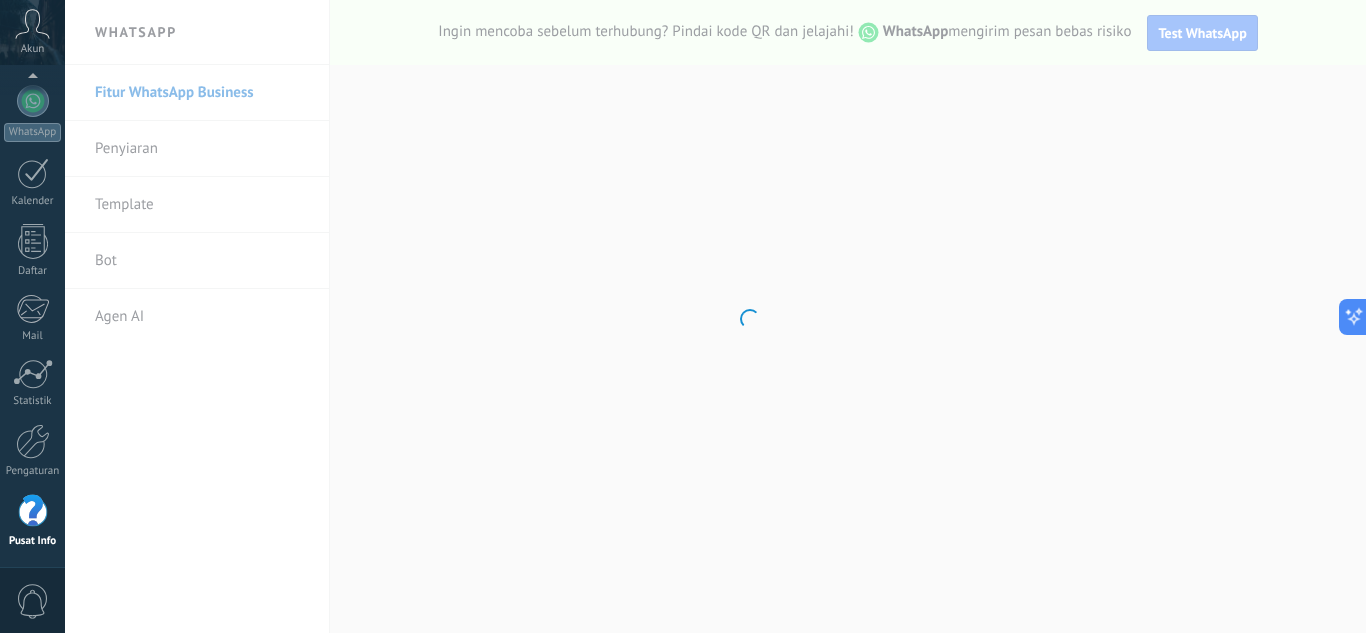 click on ".abccls-1,.abccls-2{fill-rule:evenodd}.abccls-2{fill:#fff} .abfcls-1{fill:none}.abfcls-2{fill:#fff} .abncls-1{isolation:isolate}.abncls-2{opacity:.06}.abncls-2,.abncls-3,.abncls-6{mix-blend-mode:multiply}.abncls-3{opacity:.15}.abncls-4,.abncls-8{fill:#fff}.abncls-5{fill:url(#abnlinear-gradient)}.abncls-6{opacity:.04}.abncls-7{fill:url(#abnlinear-gradient-2)}.abncls-8{fill-rule:evenodd} .abqst0{fill:#ffa200} .abwcls-1{fill:#252525} .cls-1{isolation:isolate} .acicls-1{fill:none} .aclcls-1{fill:#232323} .acnst0{display:none} .addcls-1,.addcls-2{fill:none;stroke-miterlimit:10}.addcls-1{stroke:#dfe0e5}.addcls-2{stroke:#a1a7ab} .adecls-1,.adecls-2{fill:none;stroke-miterlimit:10}.adecls-1{stroke:#dfe0e5}.adecls-2{stroke:#a1a7ab} .adqcls-1{fill:#8591a5;fill-rule:evenodd} .aeccls-1{fill:#5c9f37} .aeecls-1{fill:#f86161} .aejcls-1{fill:#8591a5;fill-rule:evenodd} .aekcls-1{fill-rule:evenodd} .aelcls-1{fill-rule:evenodd;fill:currentColor} .aemcls-1{fill-rule:evenodd;fill:currentColor} .aencls-2{fill:#f86161;opacity:.3}" at bounding box center [683, 316] 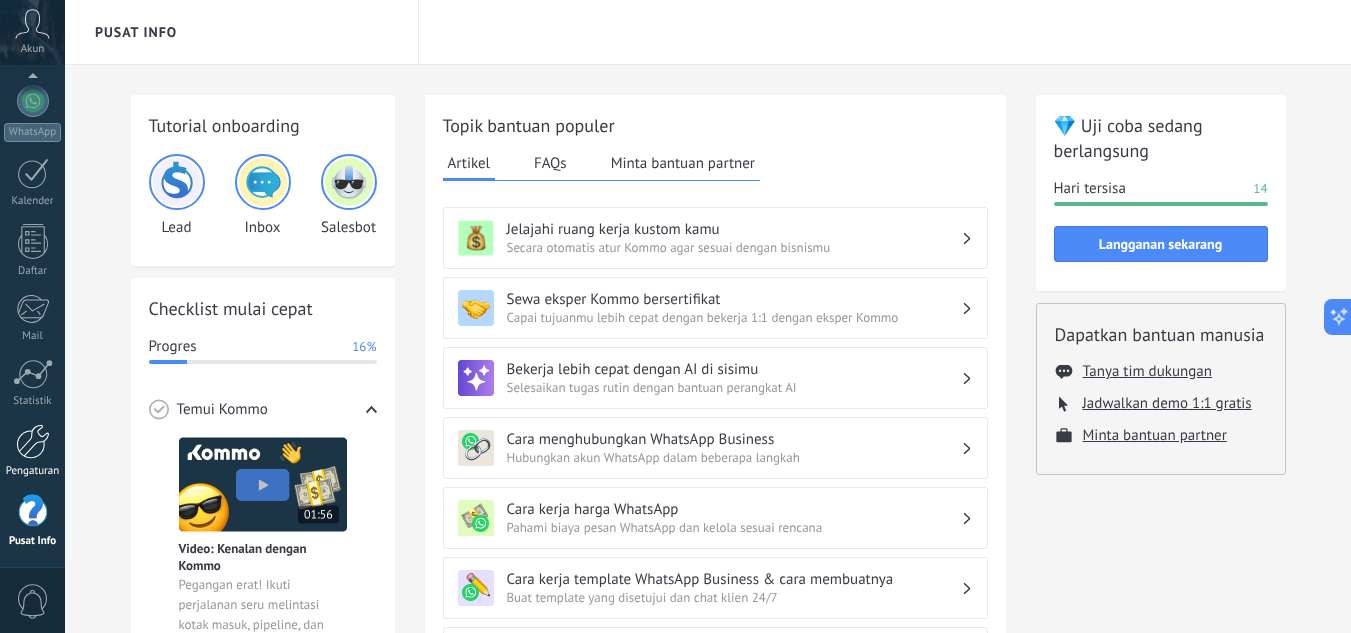 click at bounding box center (33, 441) 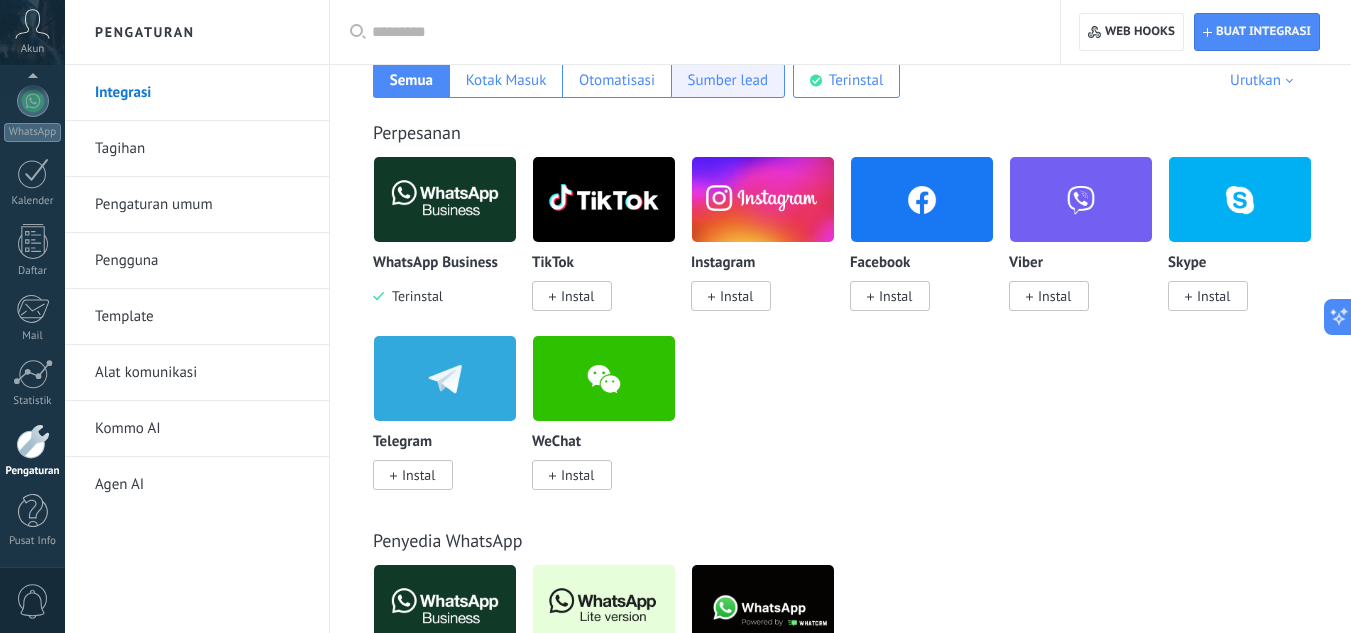 scroll, scrollTop: 0, scrollLeft: 0, axis: both 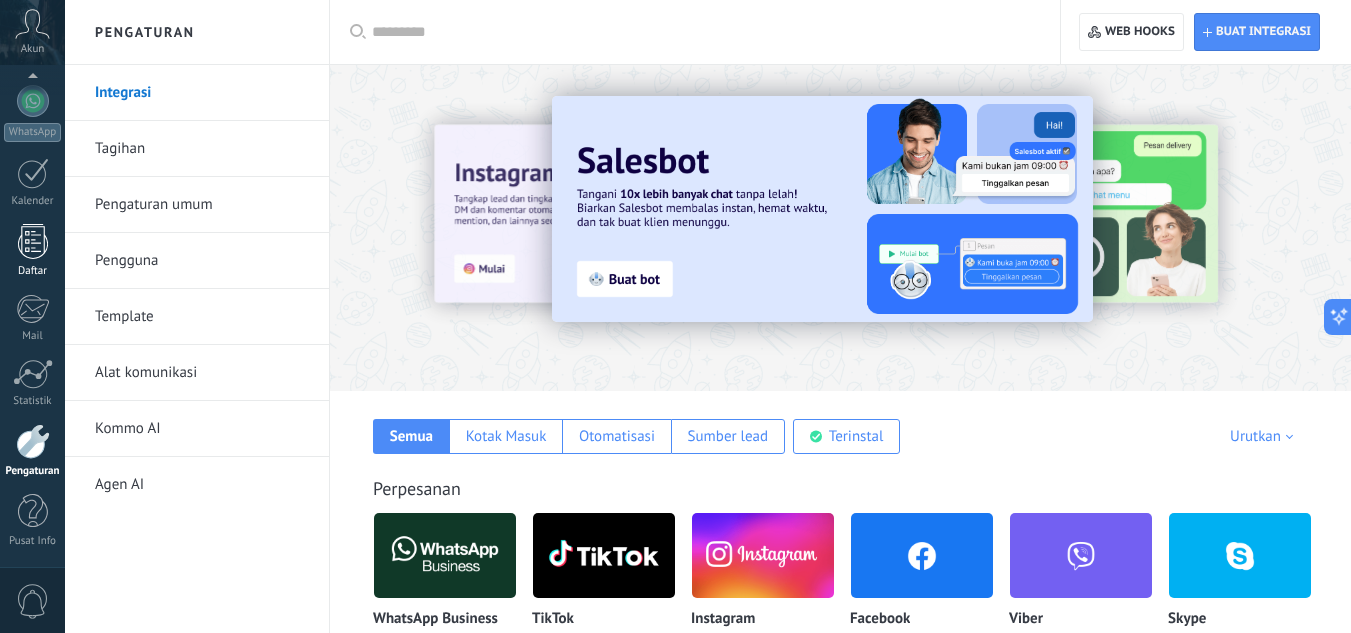 click at bounding box center (33, 241) 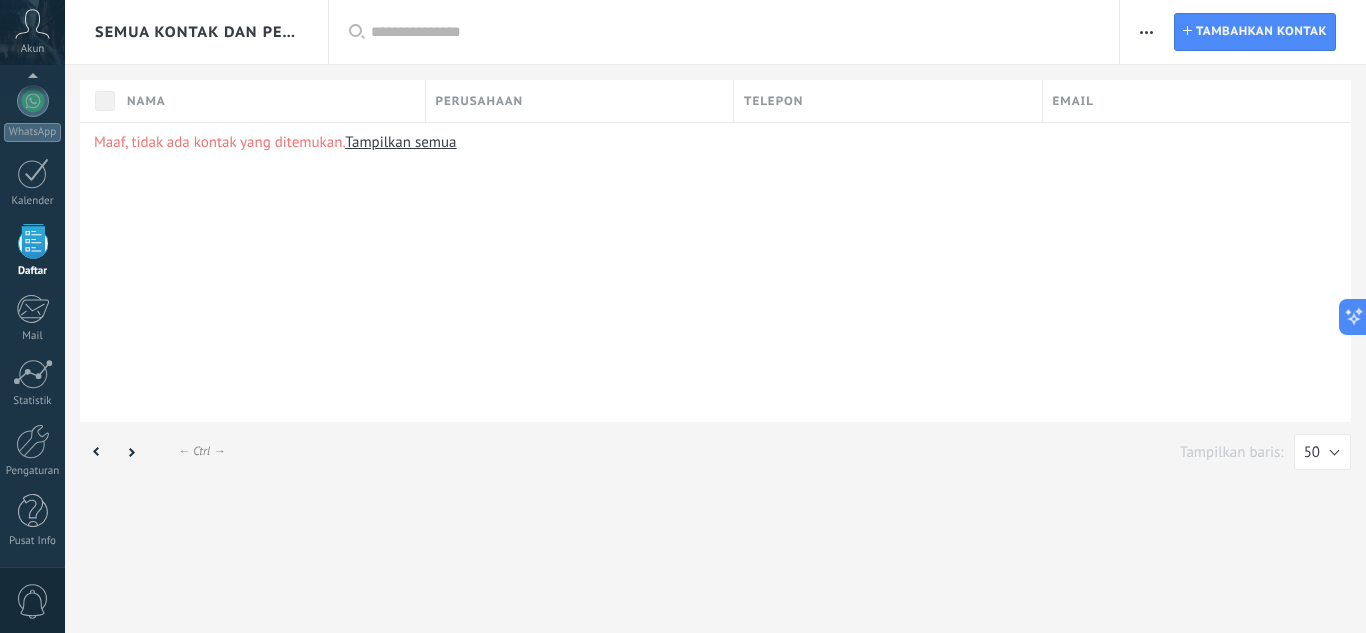 scroll, scrollTop: 124, scrollLeft: 0, axis: vertical 